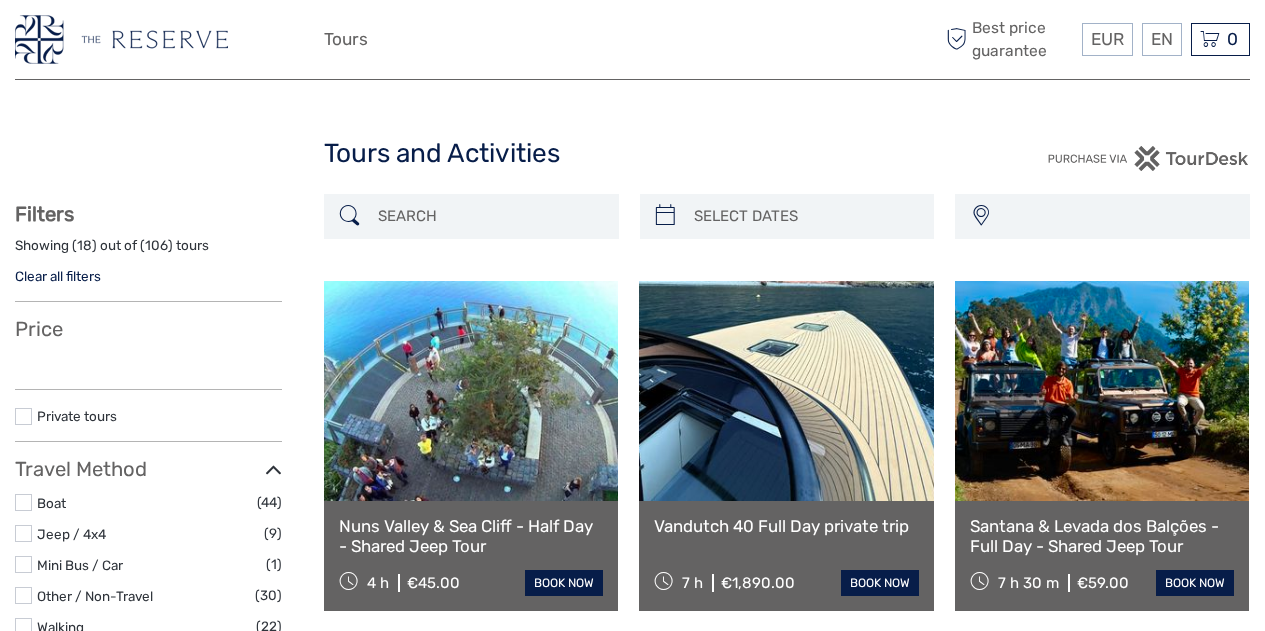 select 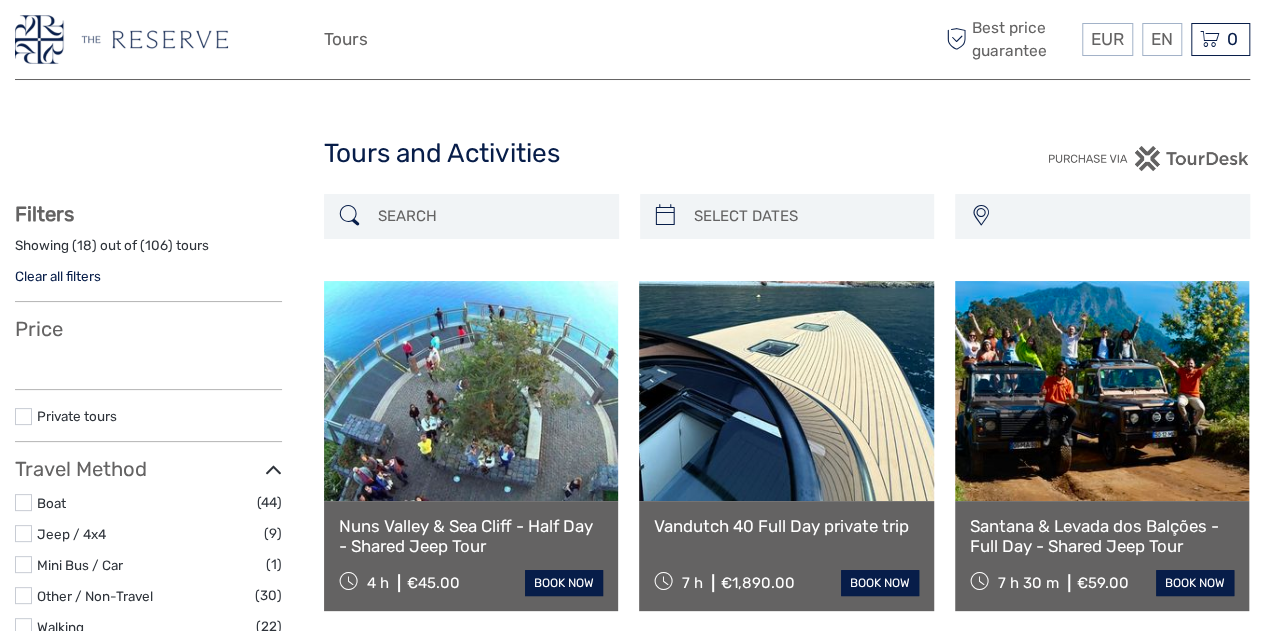 select 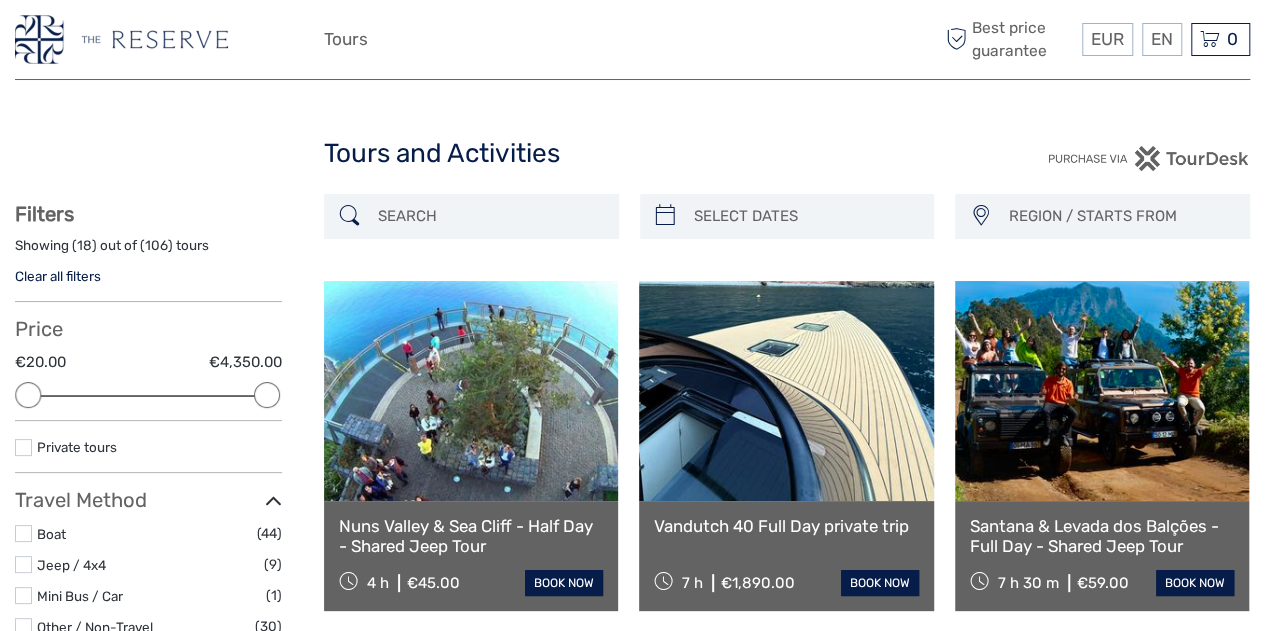 scroll, scrollTop: 0, scrollLeft: 0, axis: both 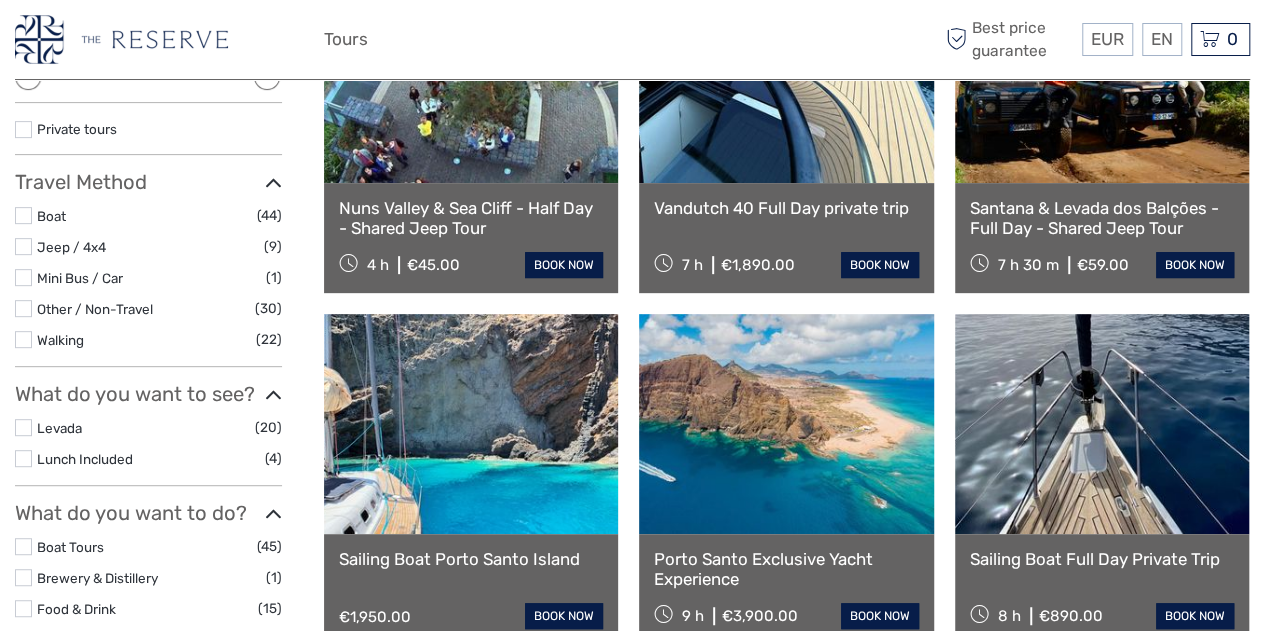 click at bounding box center (23, 339) 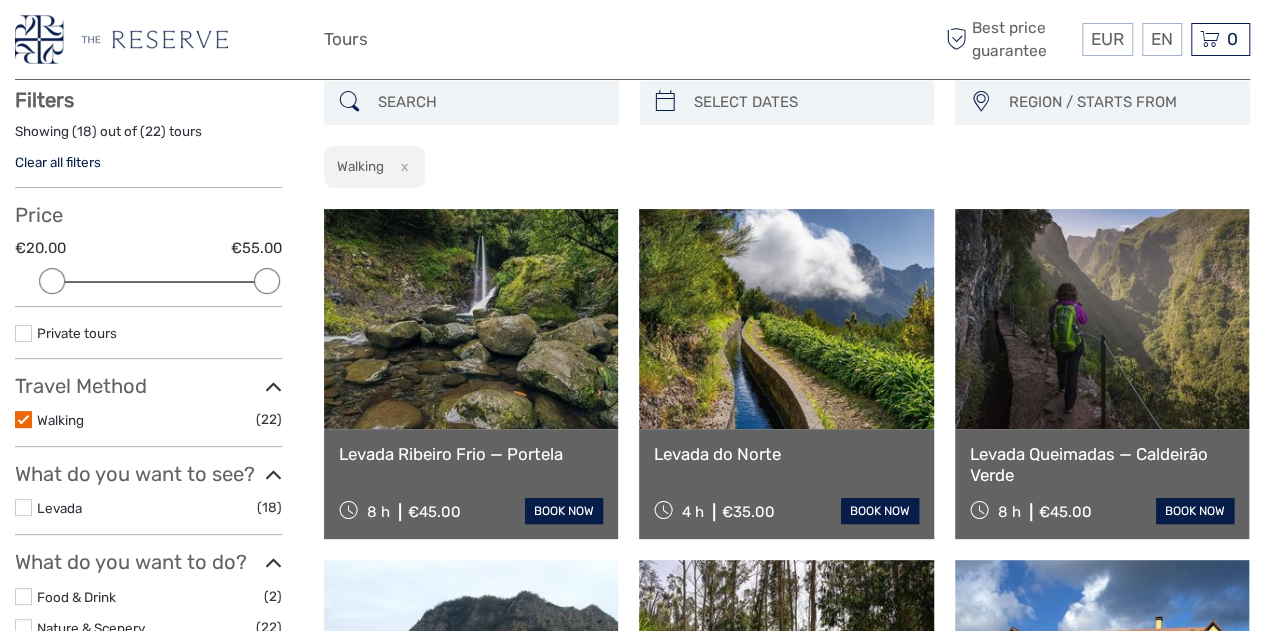 scroll, scrollTop: 113, scrollLeft: 0, axis: vertical 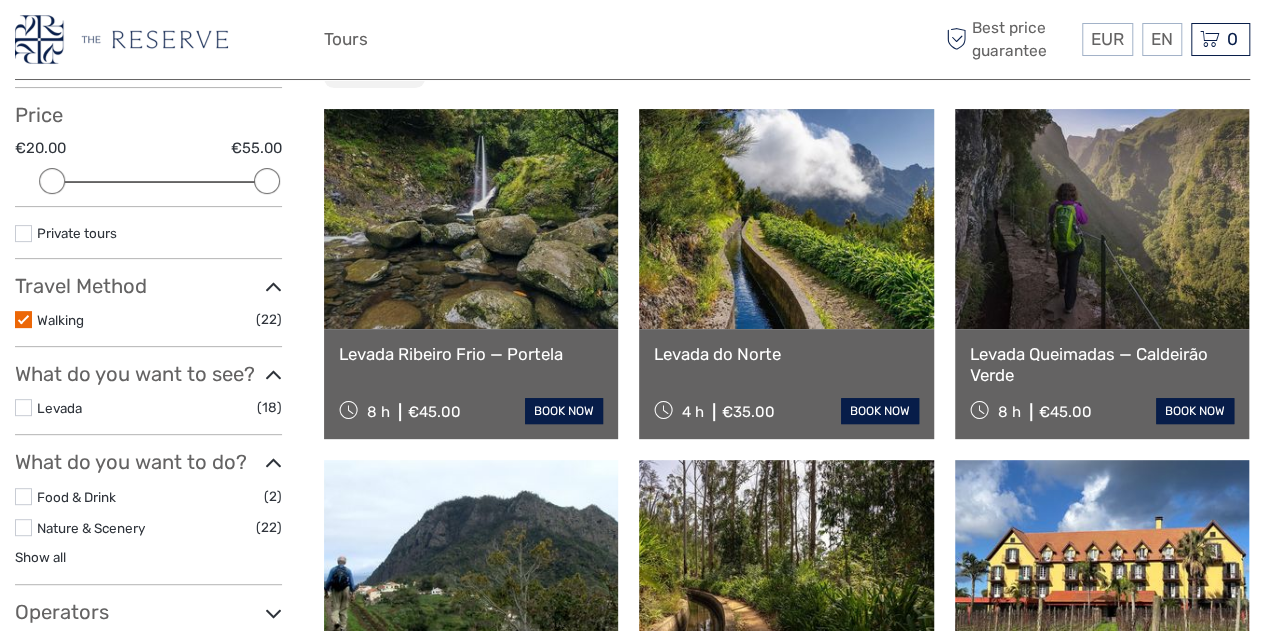 click at bounding box center (786, 219) 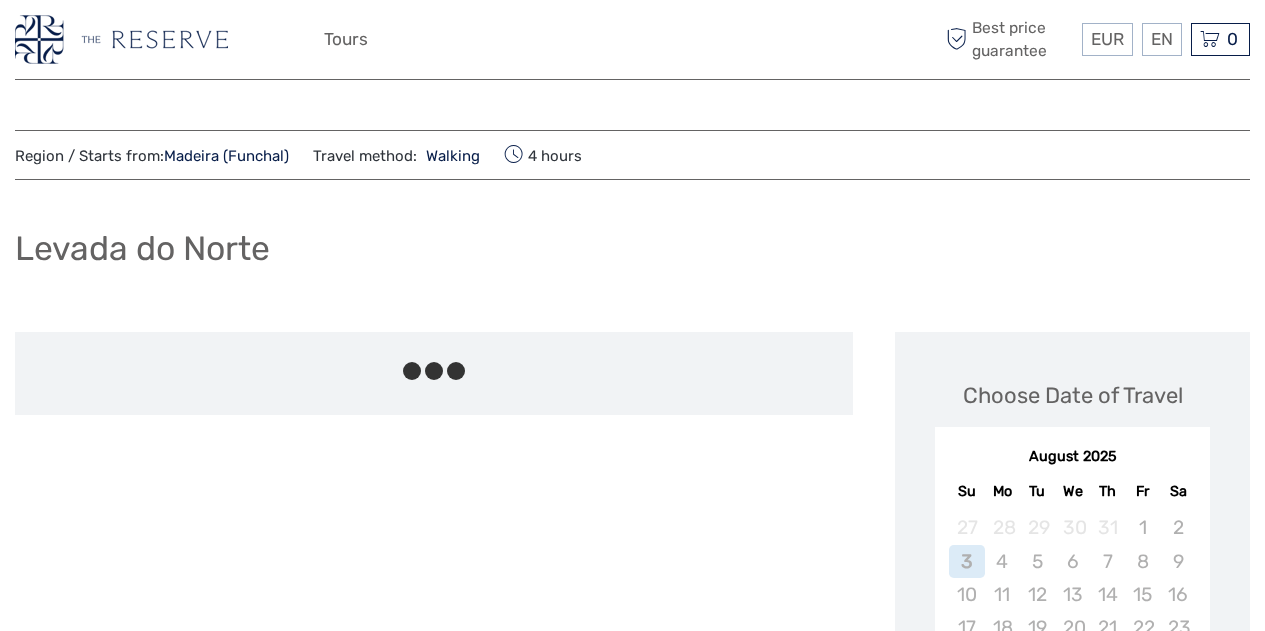 scroll, scrollTop: 0, scrollLeft: 0, axis: both 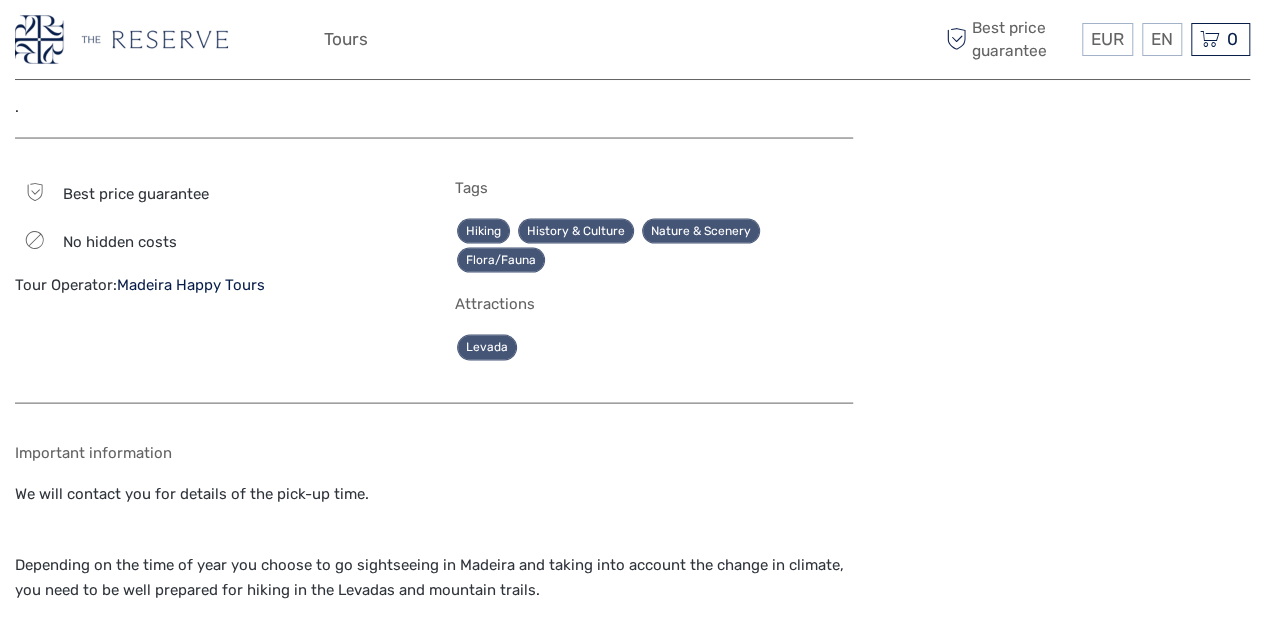 click on "Tour Operator:
Madeira Happy Tours" at bounding box center [214, 284] 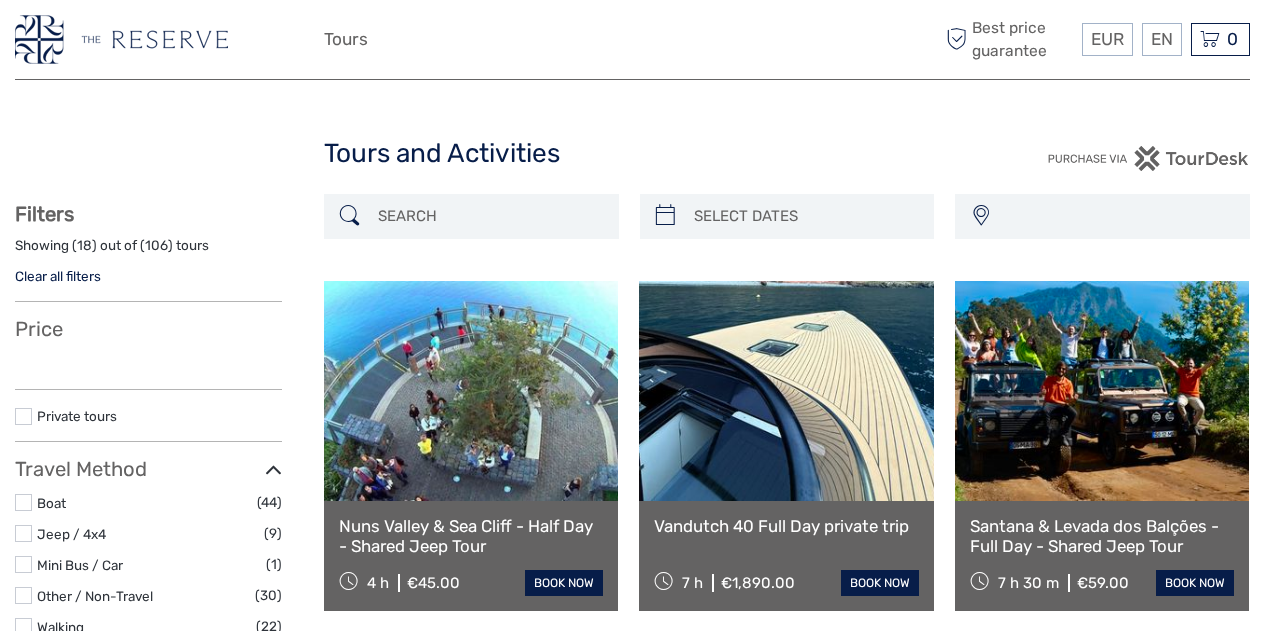 select 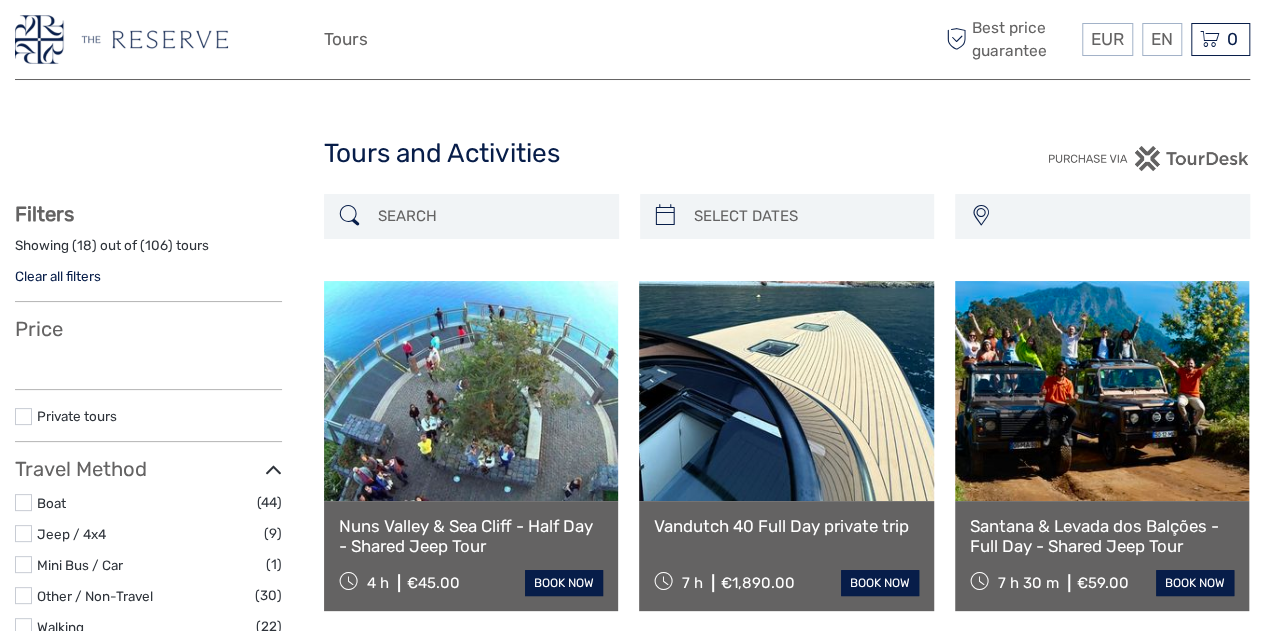 select 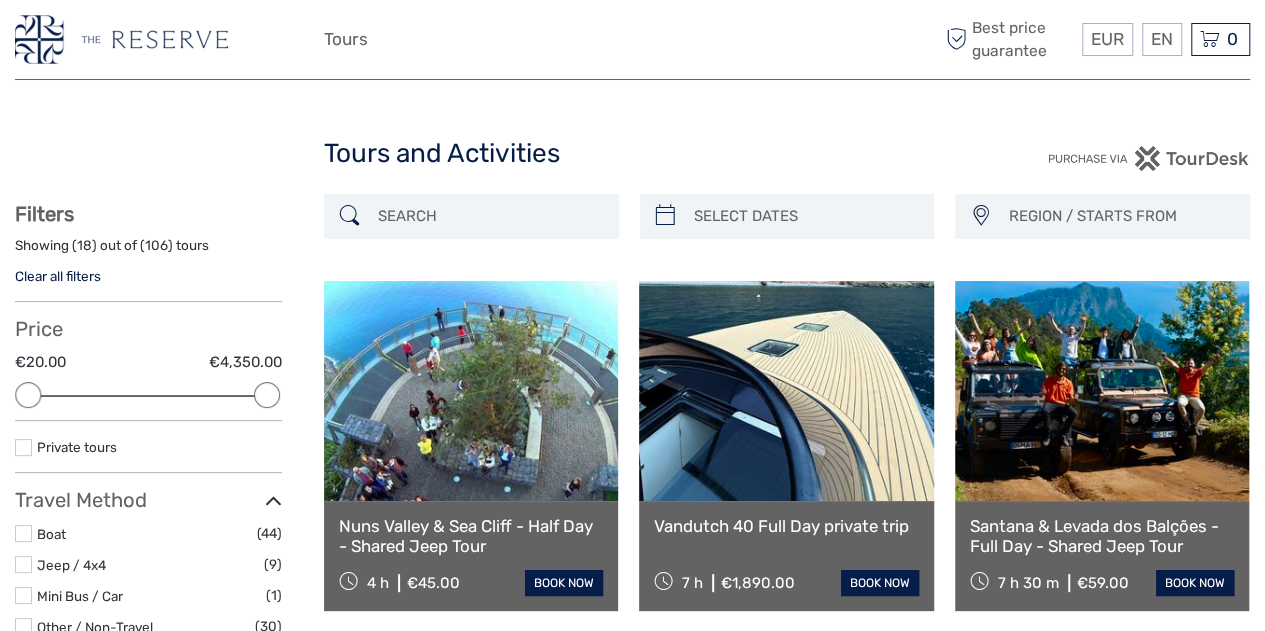 scroll, scrollTop: 0, scrollLeft: 0, axis: both 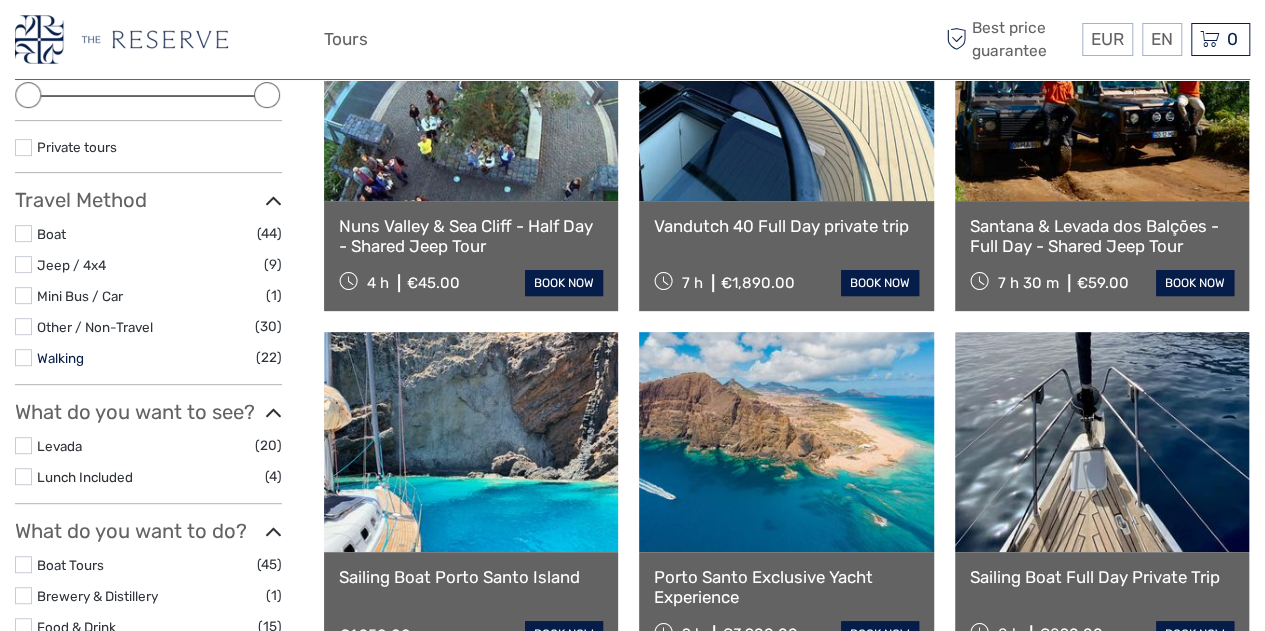 click on "Walking" at bounding box center (60, 358) 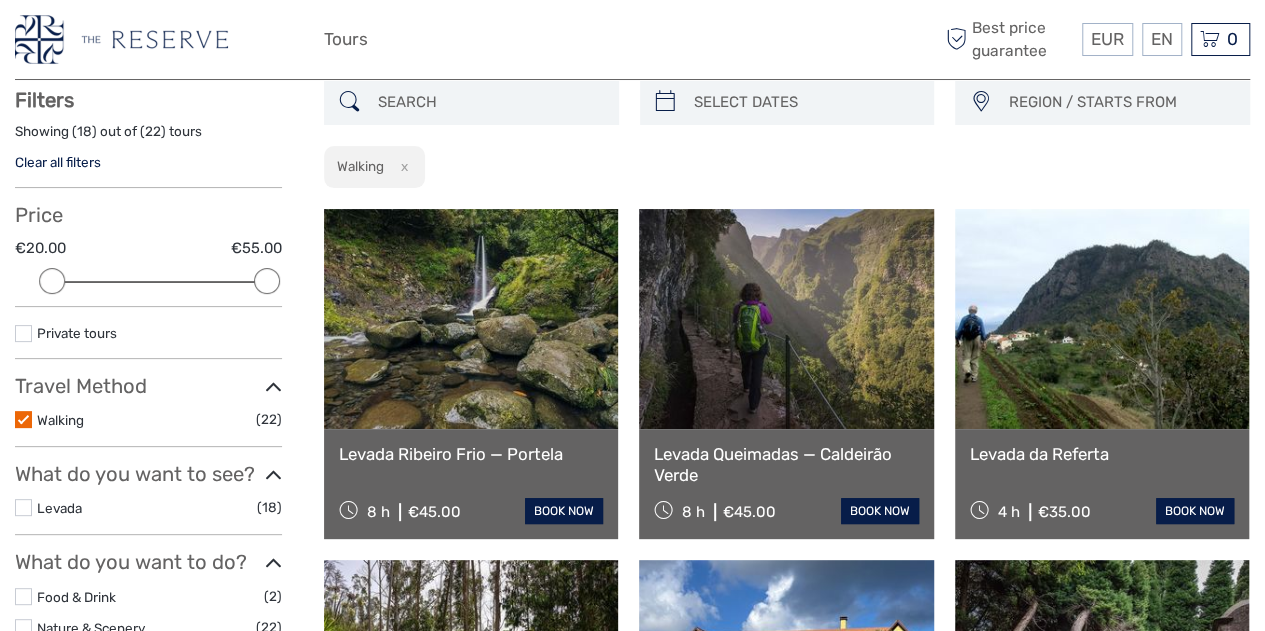 scroll, scrollTop: 113, scrollLeft: 0, axis: vertical 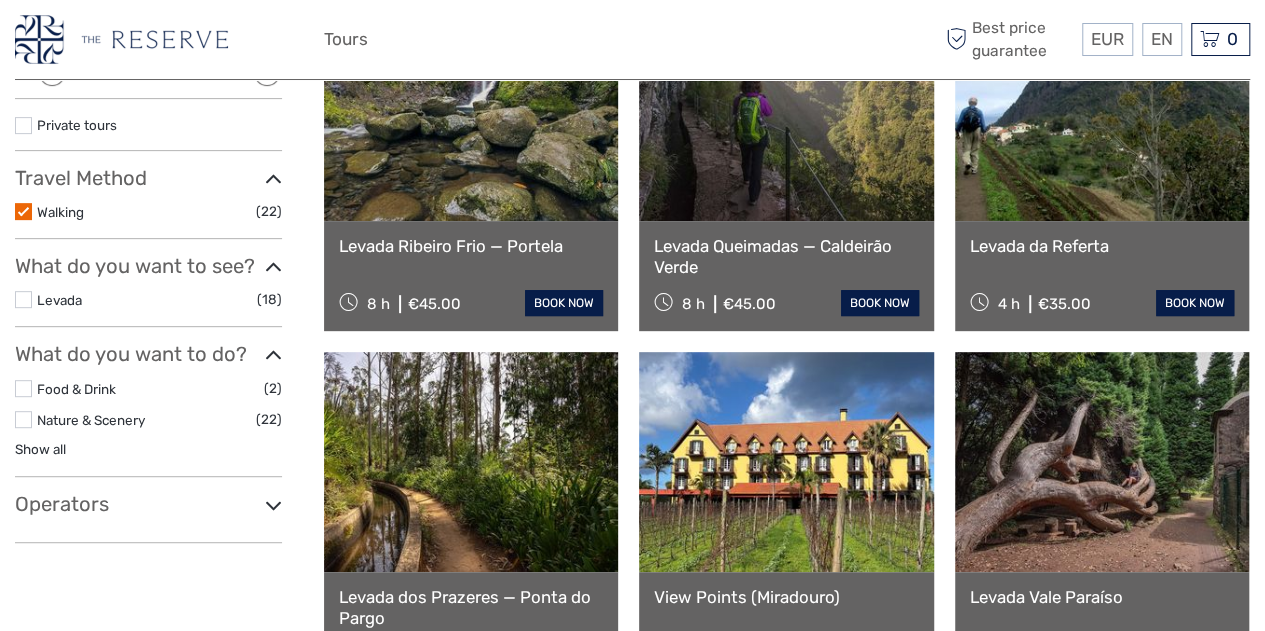 click on "Levada Ribeiro Frio — Portela
8 h
€45.00
book now" at bounding box center (471, 276) 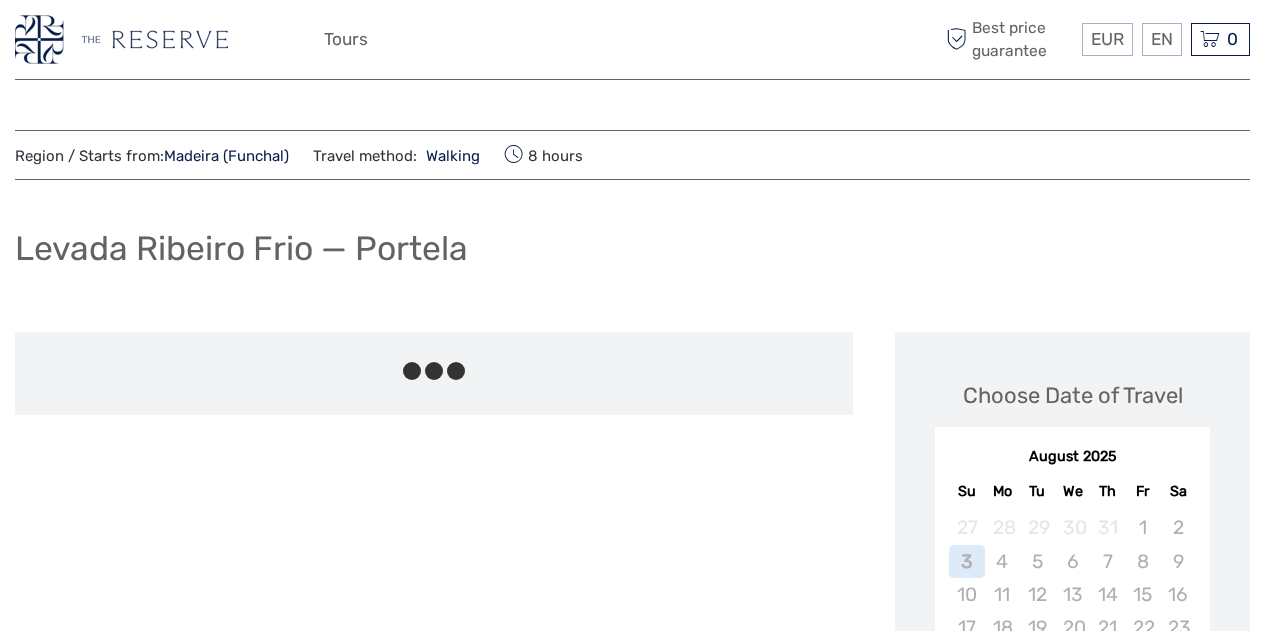 scroll, scrollTop: 0, scrollLeft: 0, axis: both 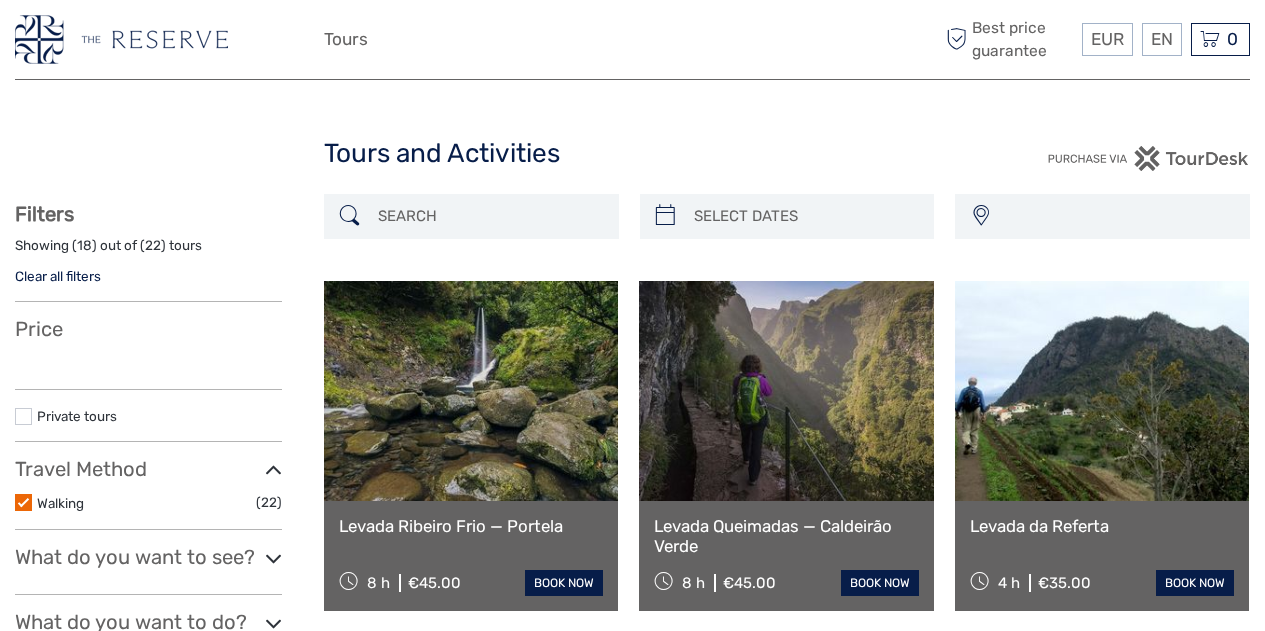 select 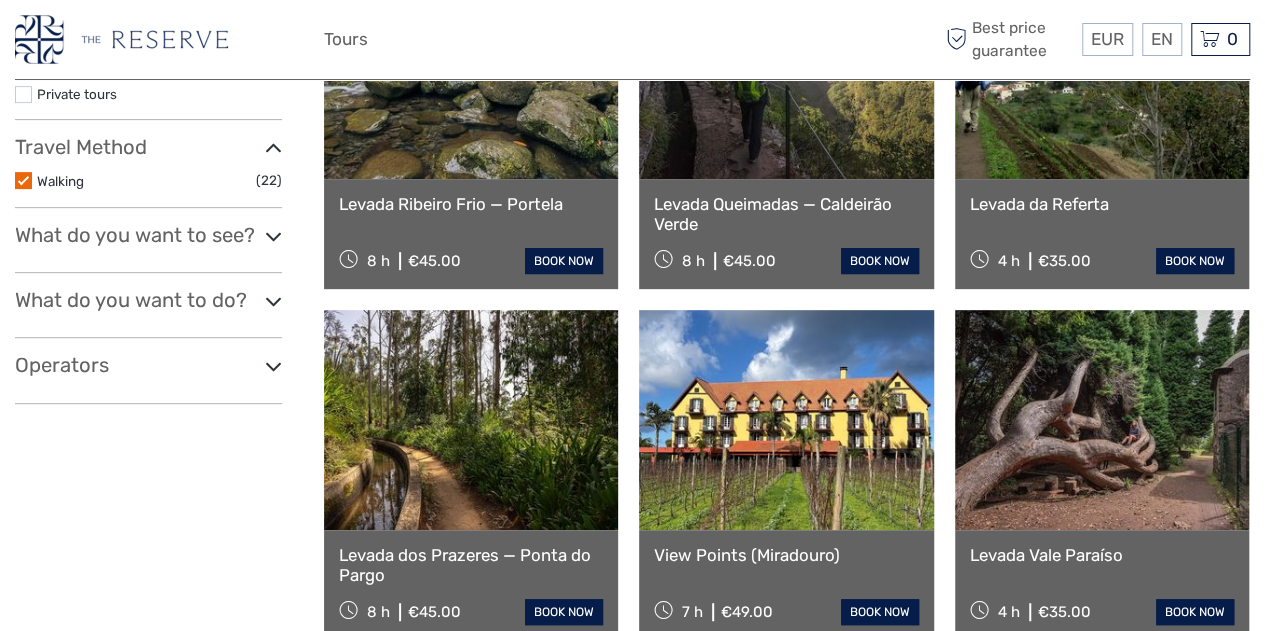 select 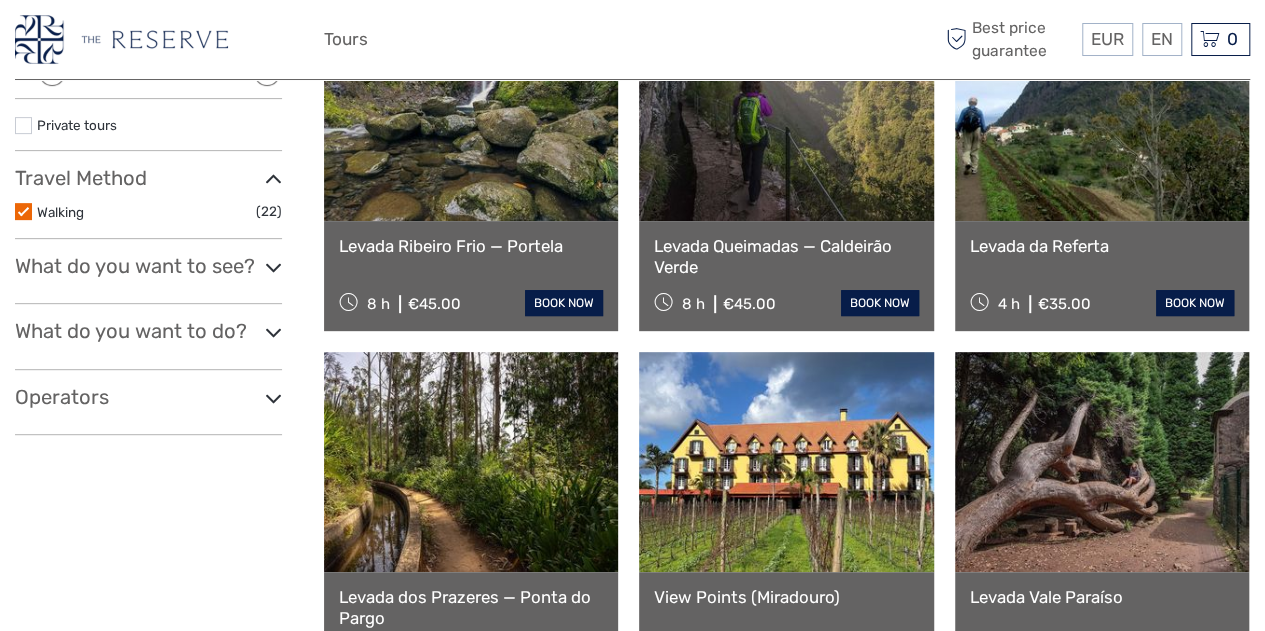 scroll, scrollTop: 0, scrollLeft: 0, axis: both 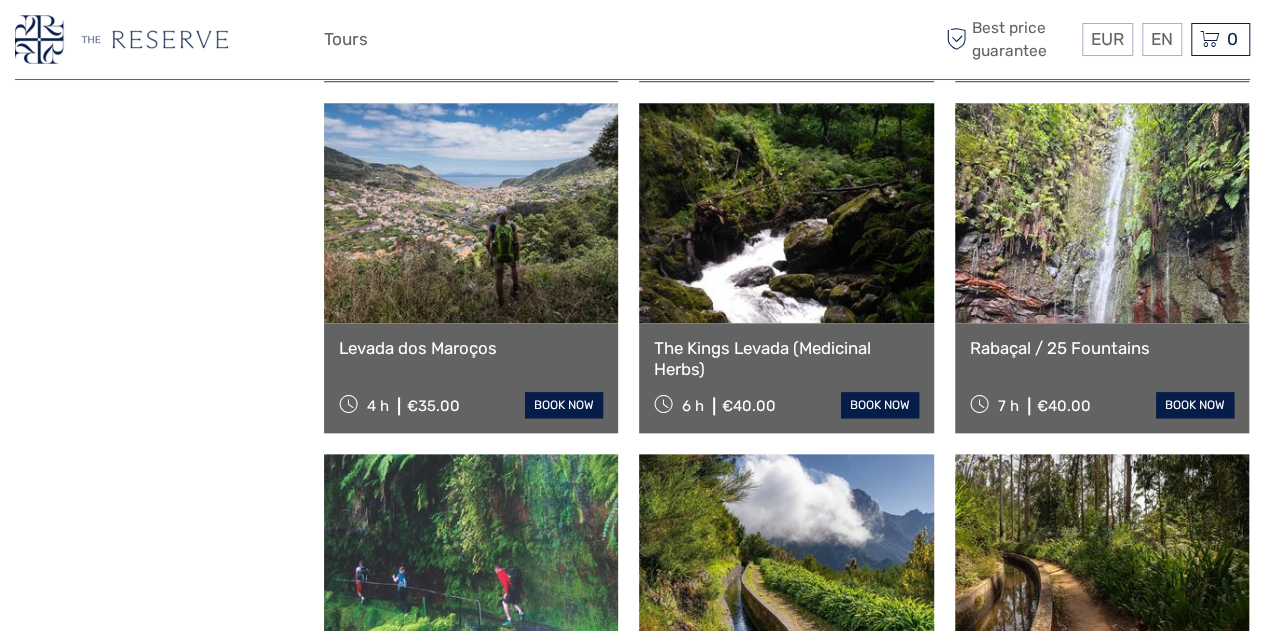 click on "Rabaçal / 25 Fountains" at bounding box center [1102, 348] 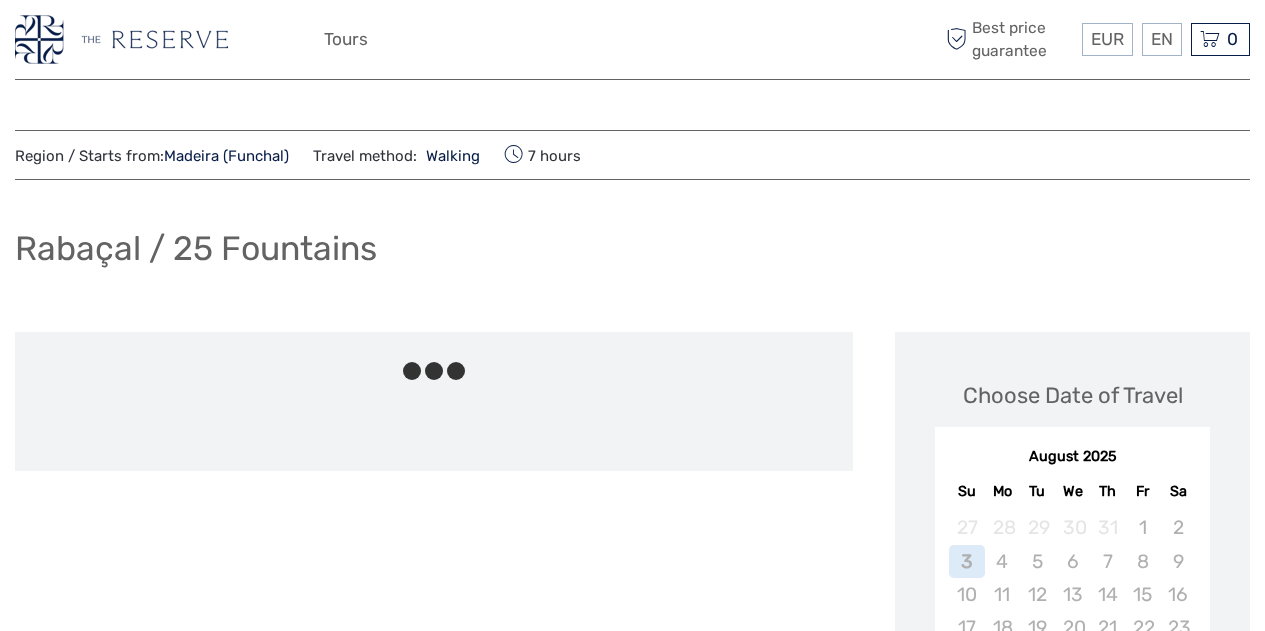 scroll, scrollTop: 0, scrollLeft: 0, axis: both 